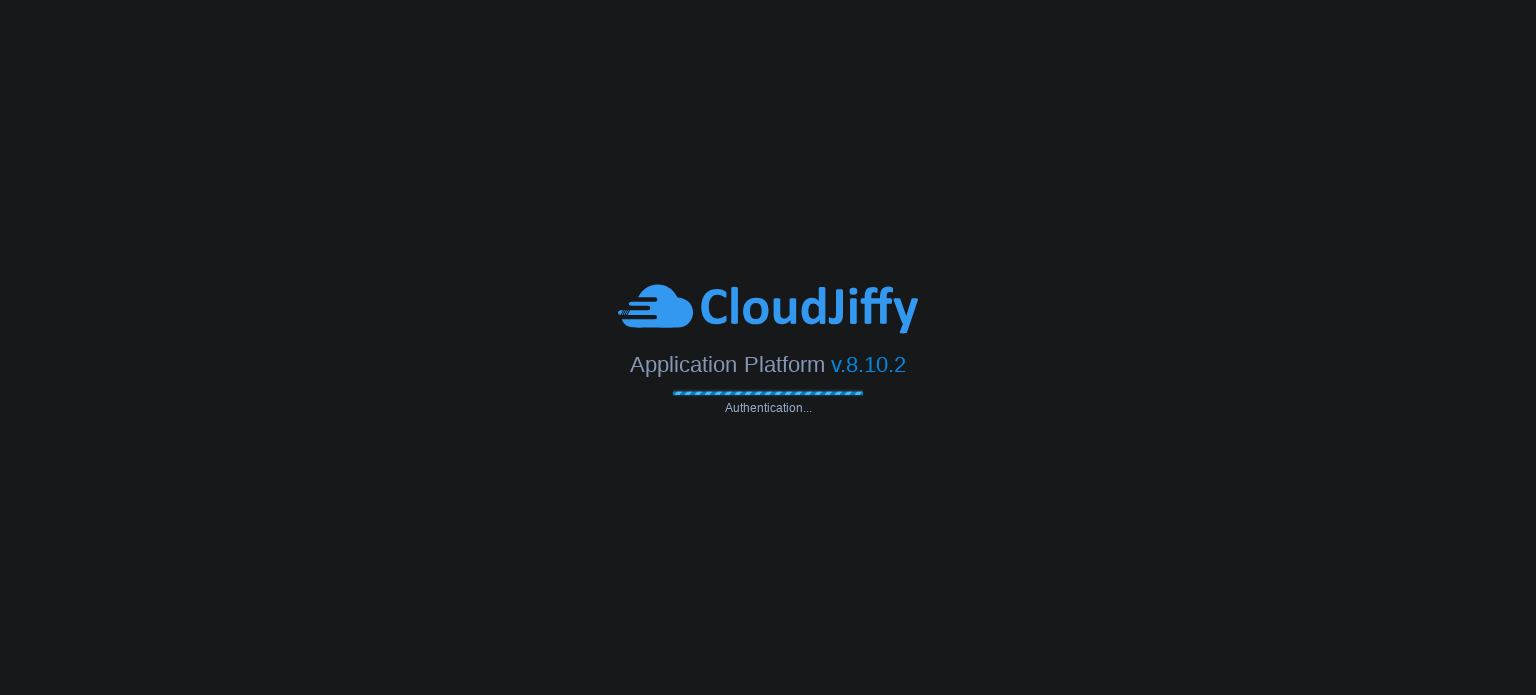 scroll, scrollTop: 0, scrollLeft: 0, axis: both 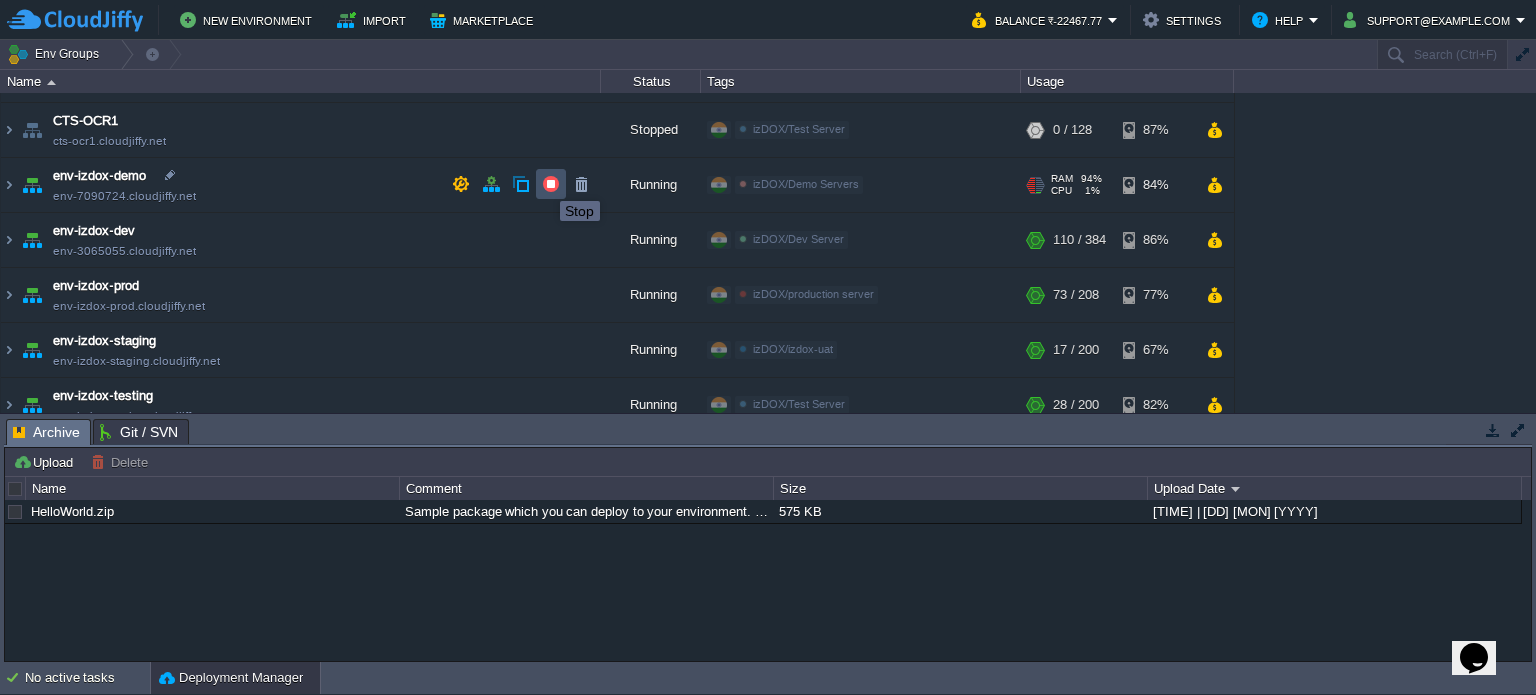 click at bounding box center [551, 184] 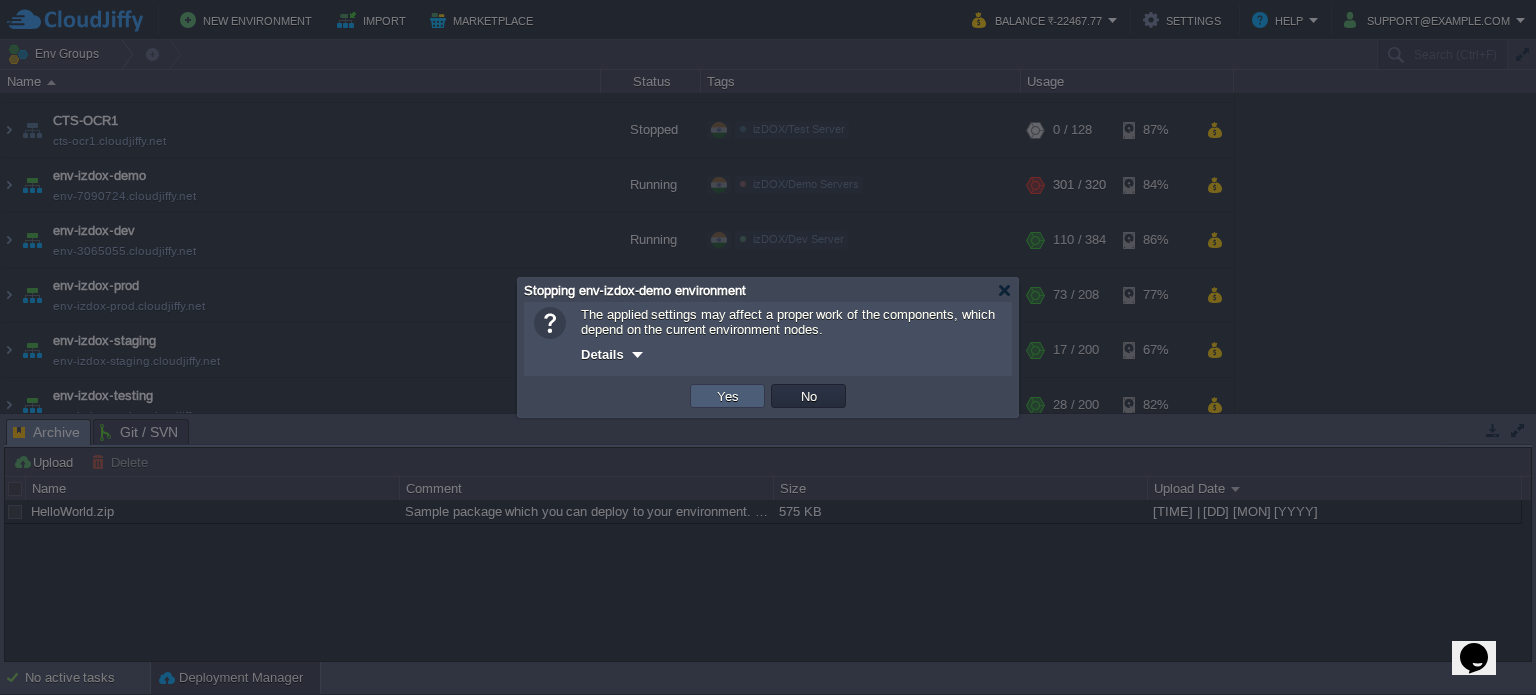 click on "Yes" at bounding box center [727, 396] 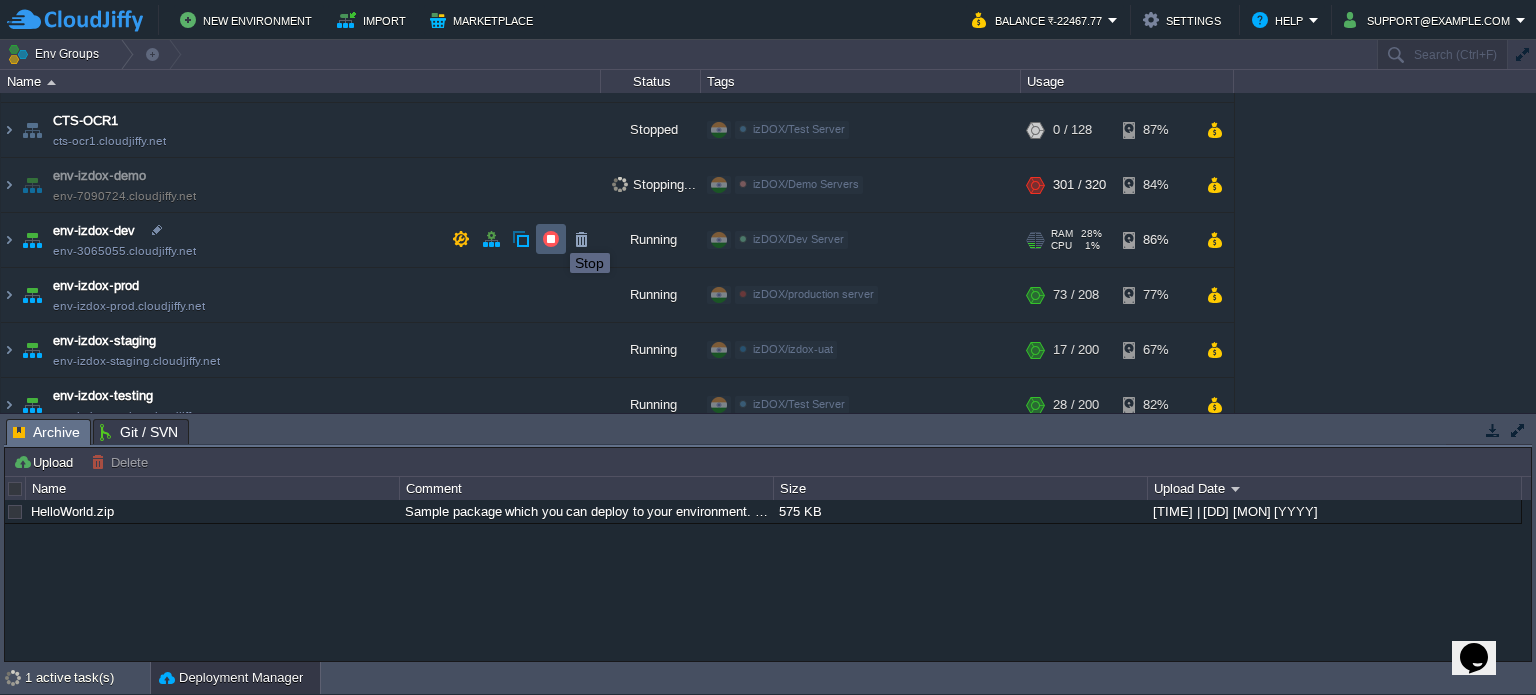 click at bounding box center [551, 239] 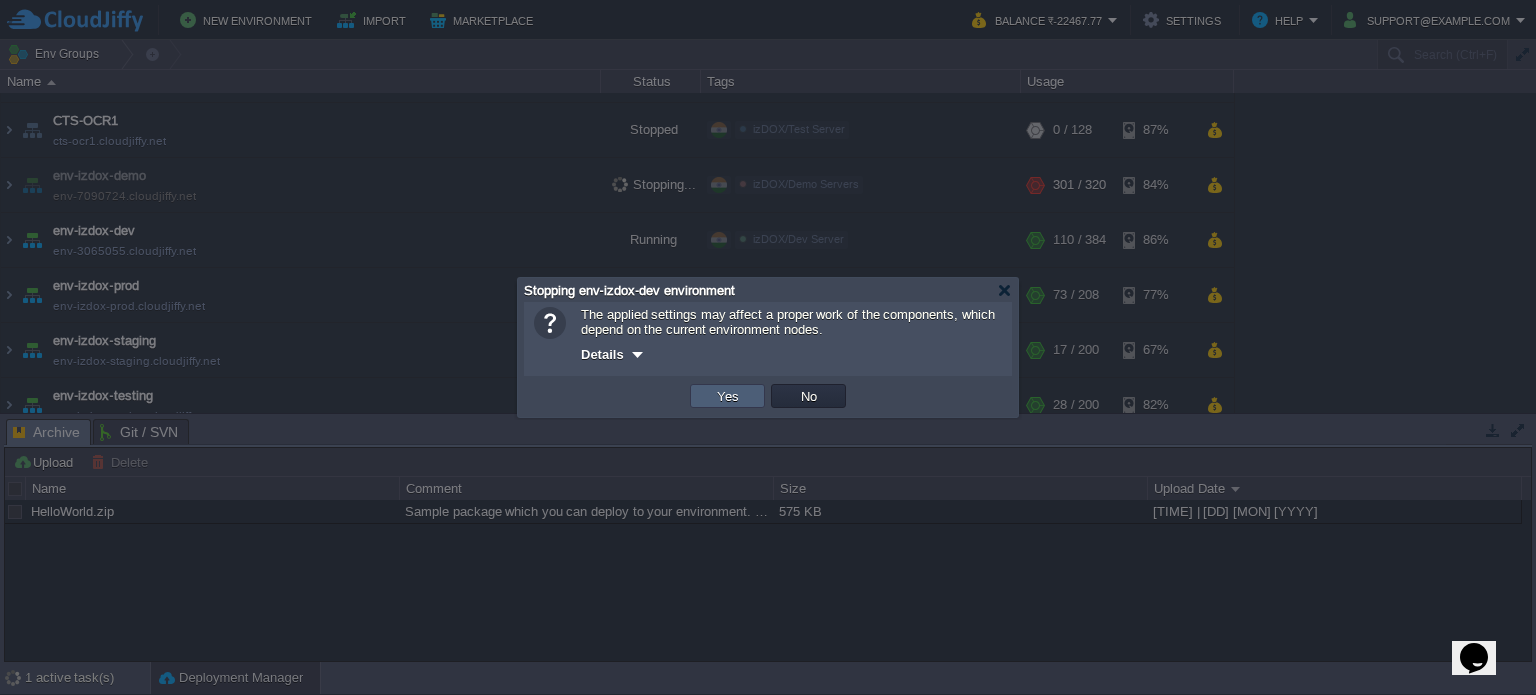 click on "Yes" at bounding box center [727, 396] 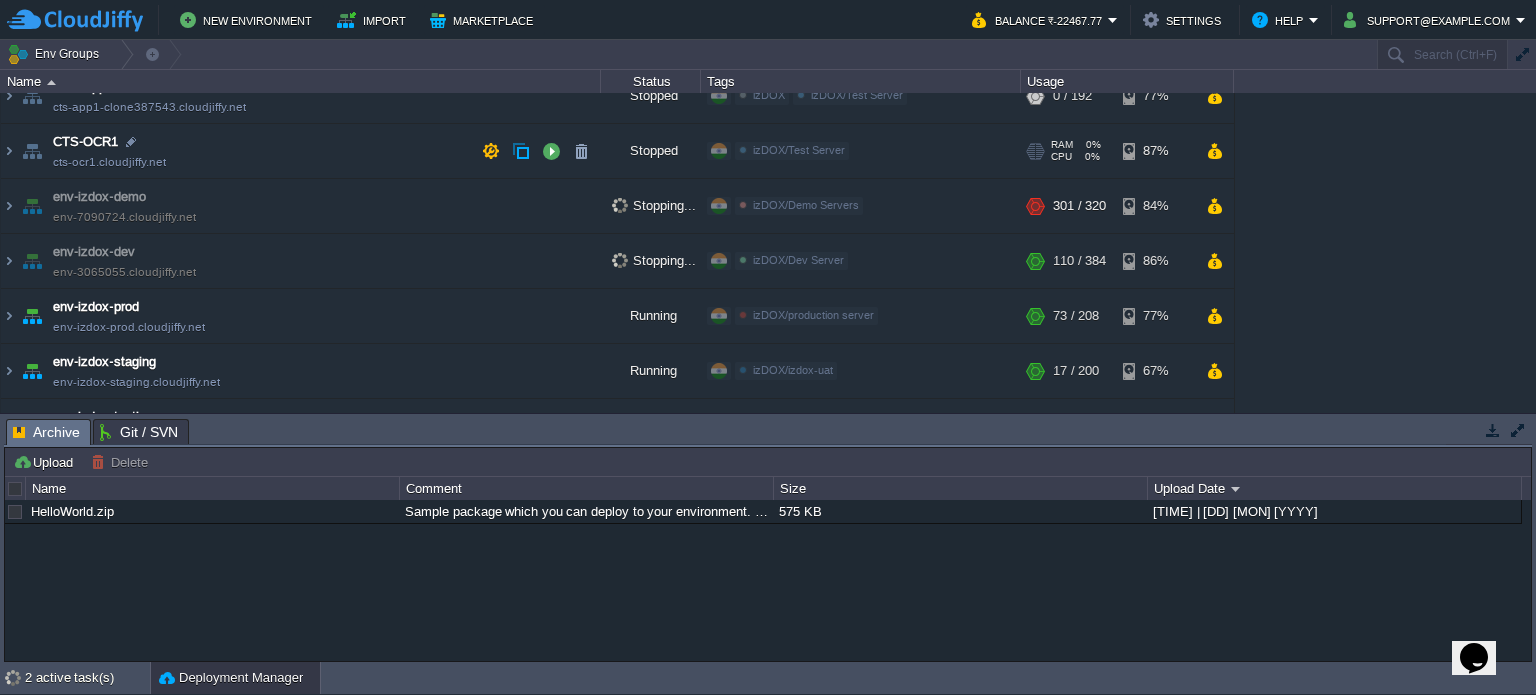 scroll, scrollTop: 0, scrollLeft: 0, axis: both 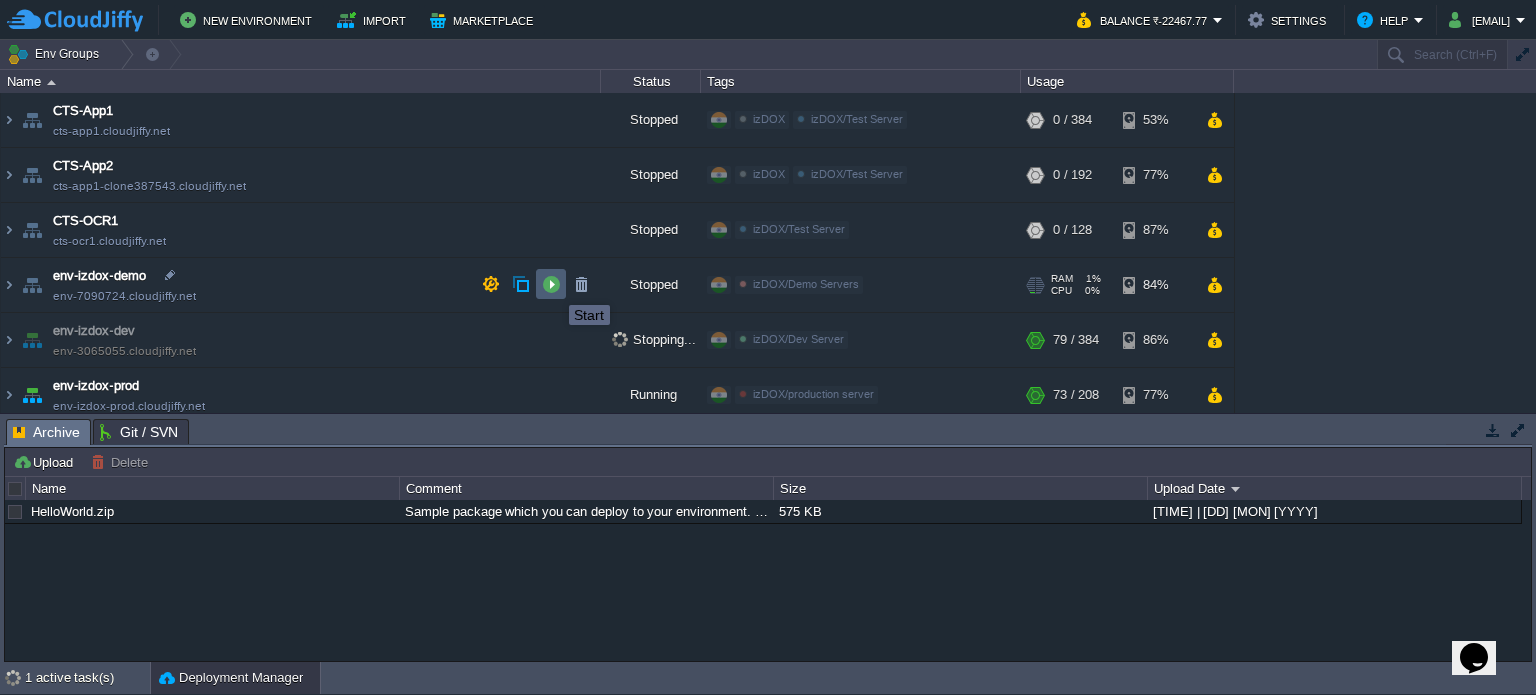click at bounding box center (551, 284) 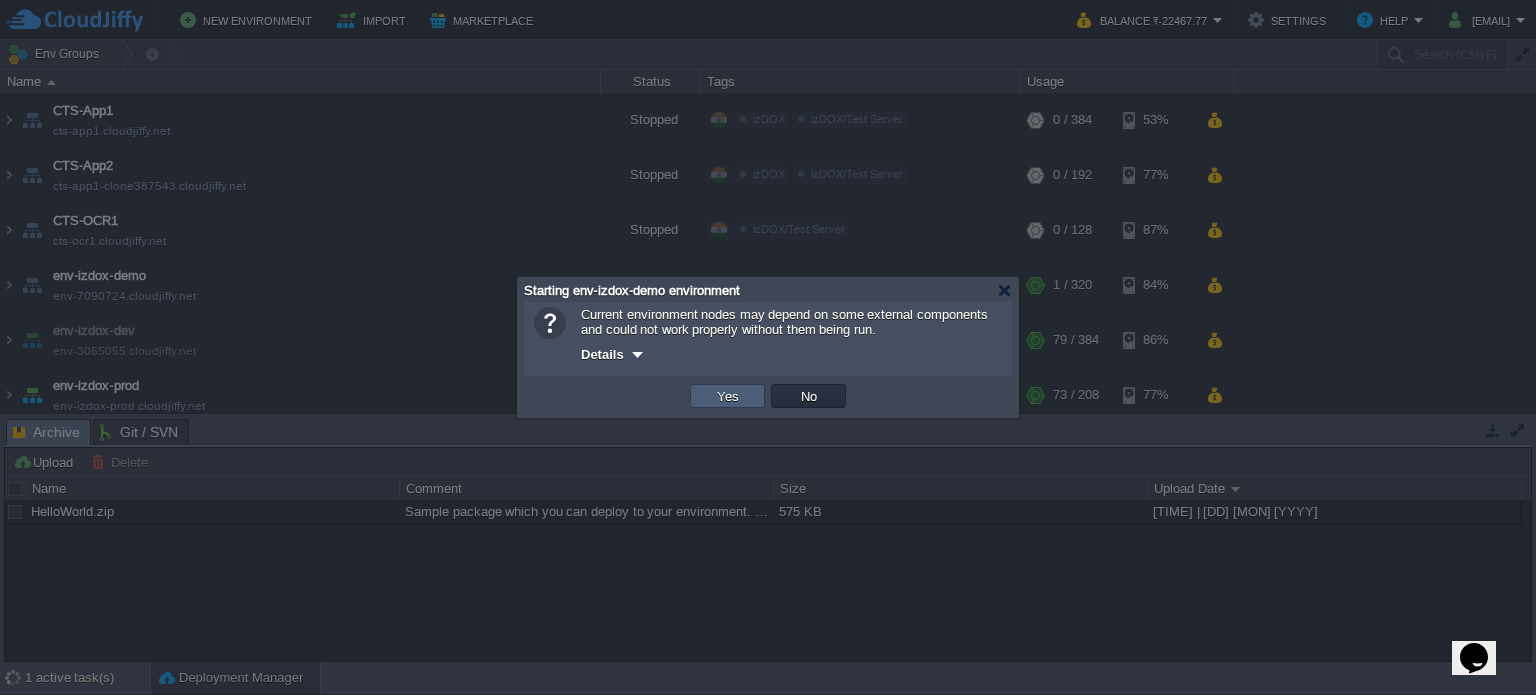 click on "Yes" at bounding box center (727, 396) 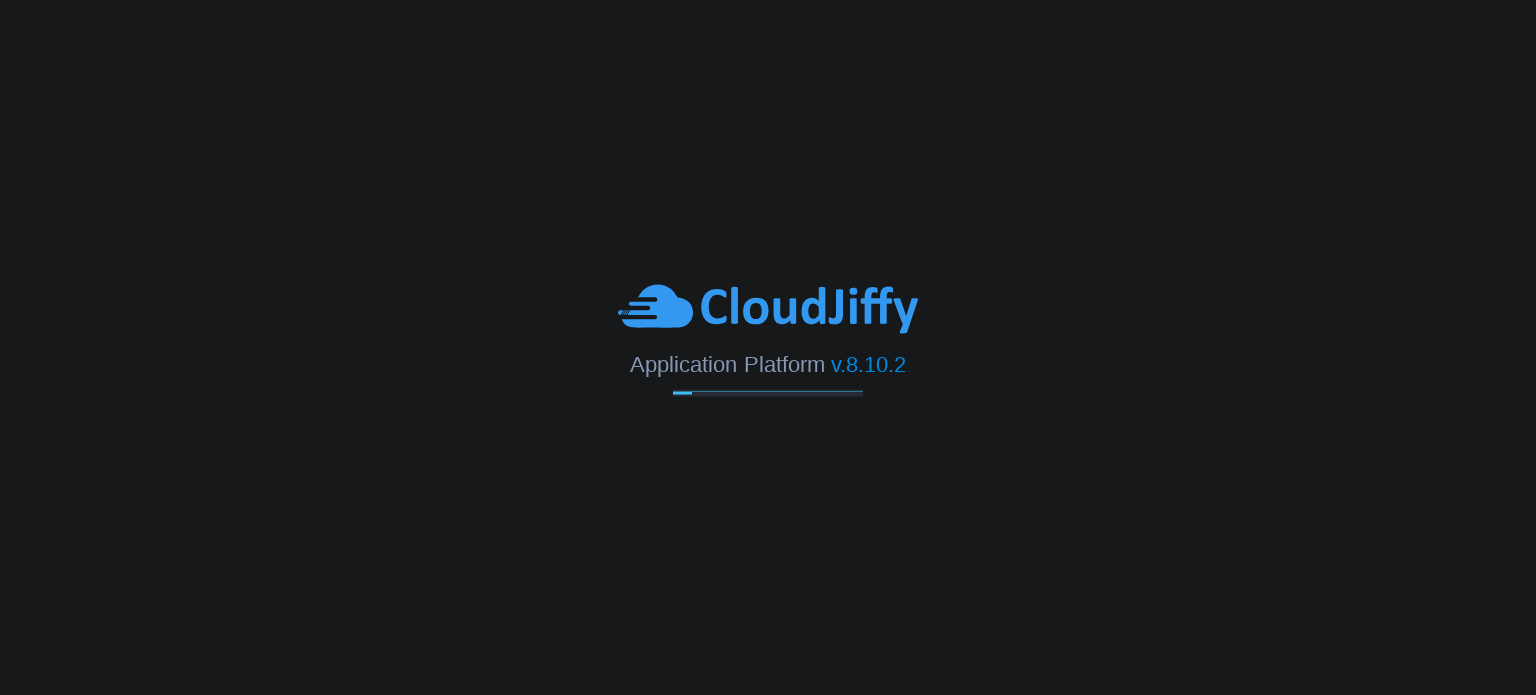 scroll, scrollTop: 0, scrollLeft: 0, axis: both 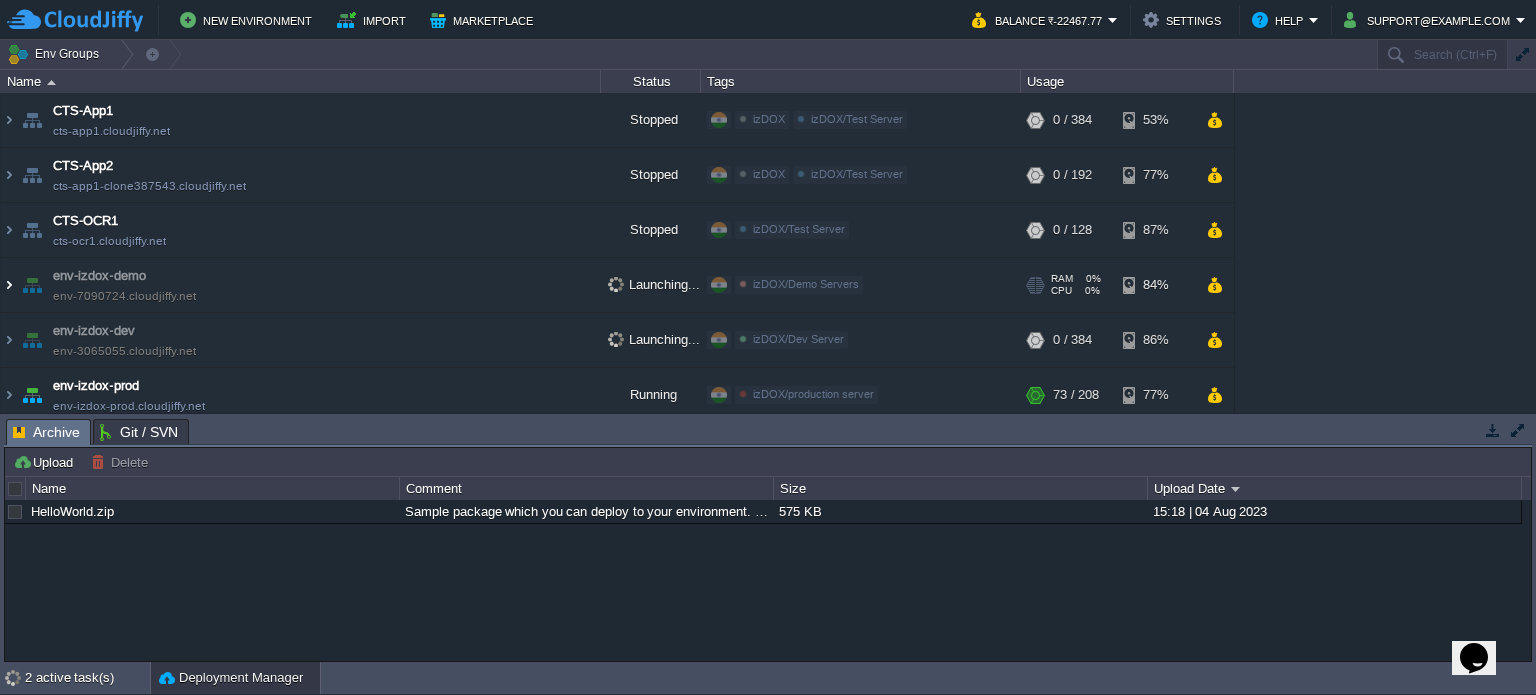 click at bounding box center (9, 285) 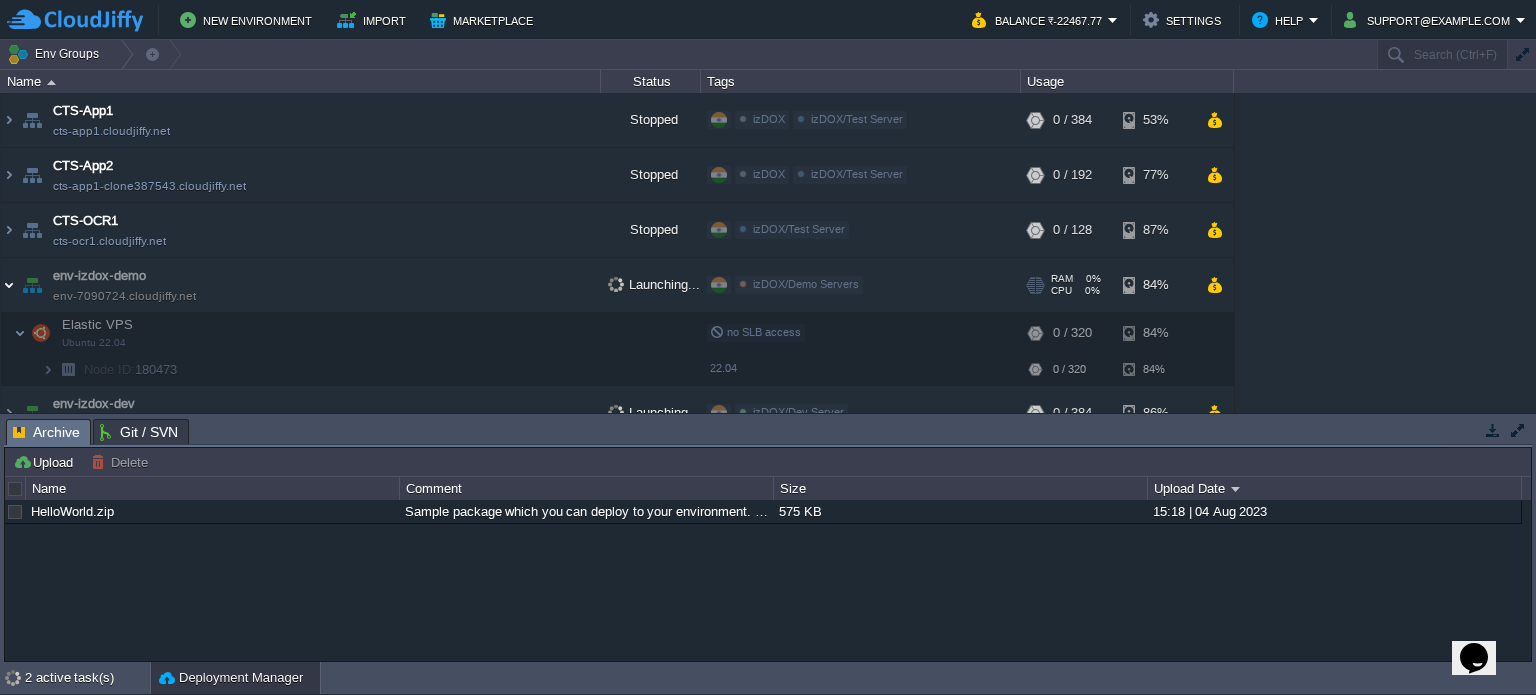 click at bounding box center (9, 285) 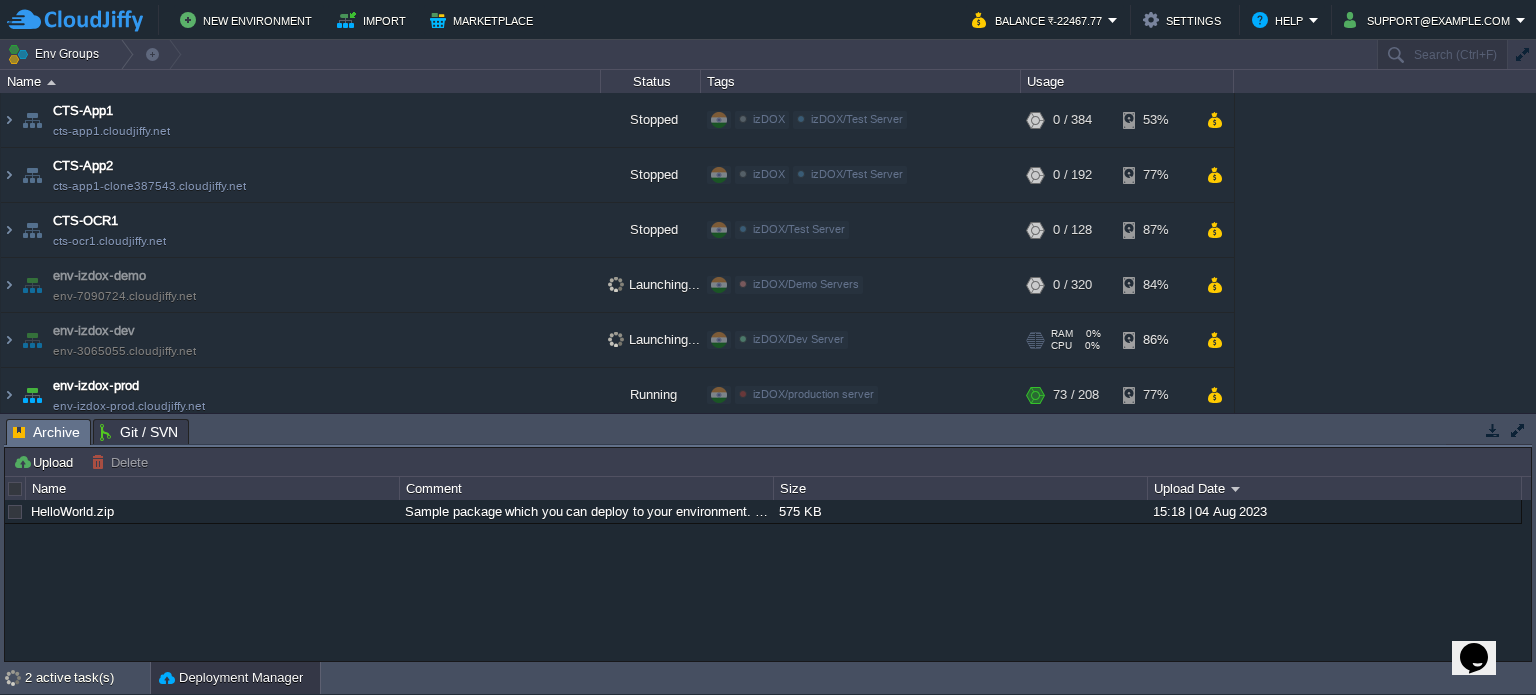 scroll, scrollTop: 100, scrollLeft: 0, axis: vertical 